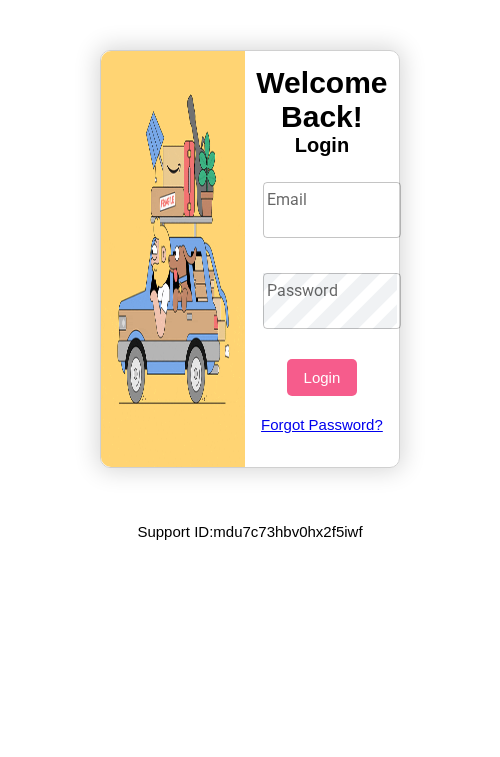 scroll, scrollTop: 0, scrollLeft: 0, axis: both 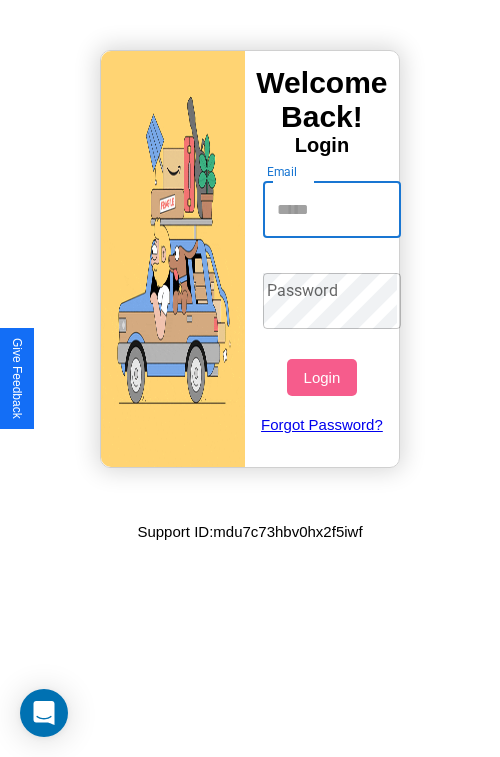 click on "Email" at bounding box center (332, 210) 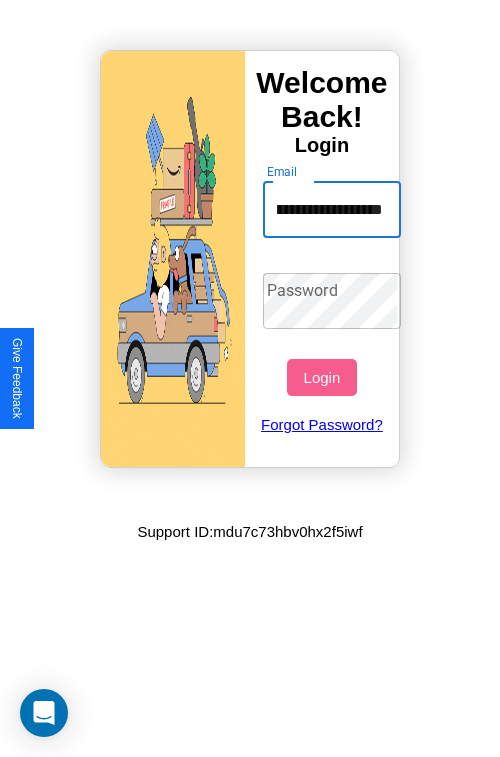 scroll, scrollTop: 0, scrollLeft: 87, axis: horizontal 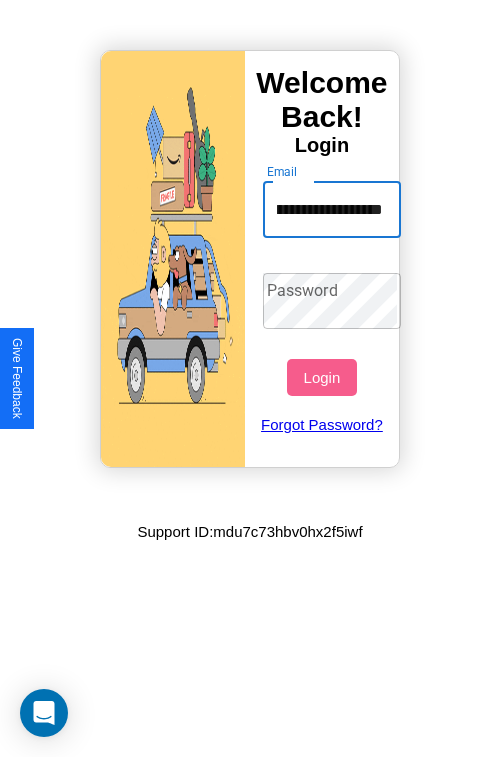 type on "**********" 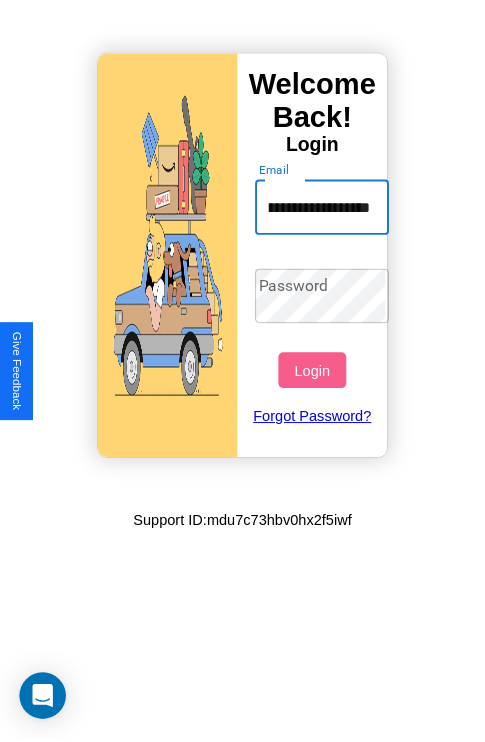 scroll, scrollTop: 0, scrollLeft: 0, axis: both 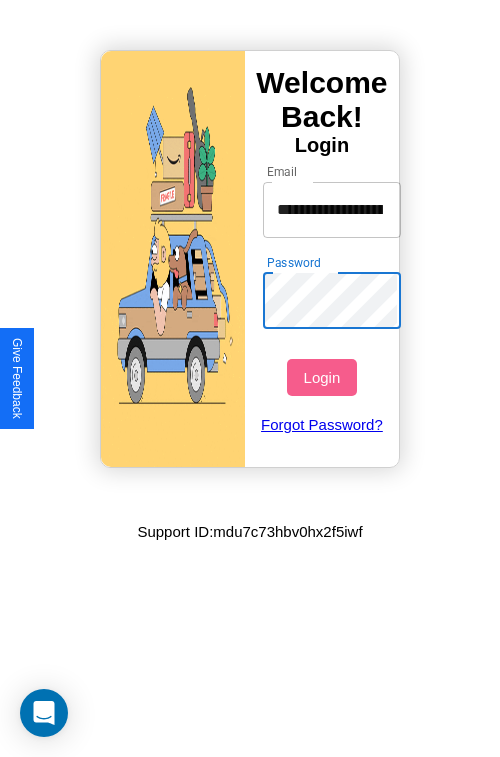 click on "Login" at bounding box center [321, 377] 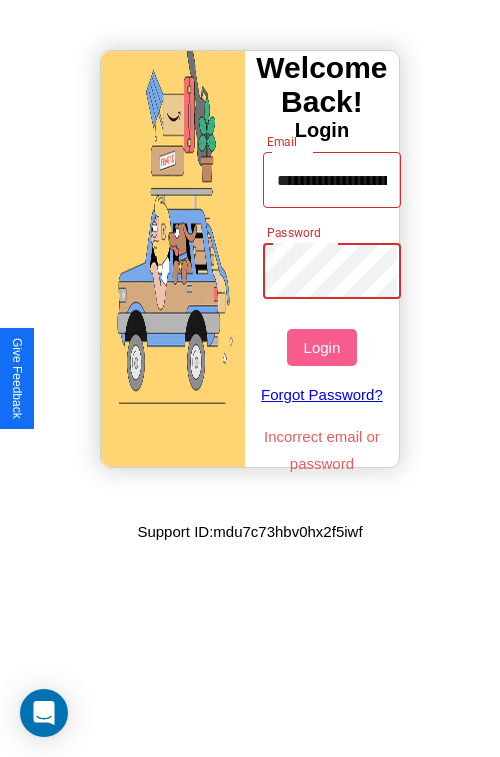 click on "Login" at bounding box center [321, 347] 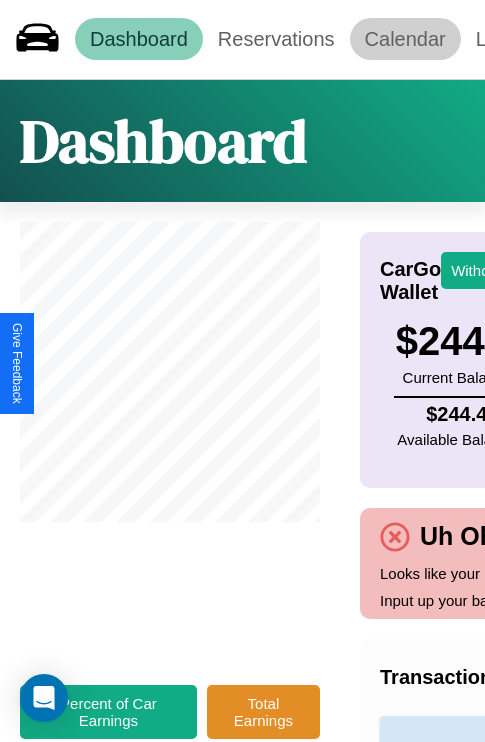 click on "Calendar" at bounding box center (405, 39) 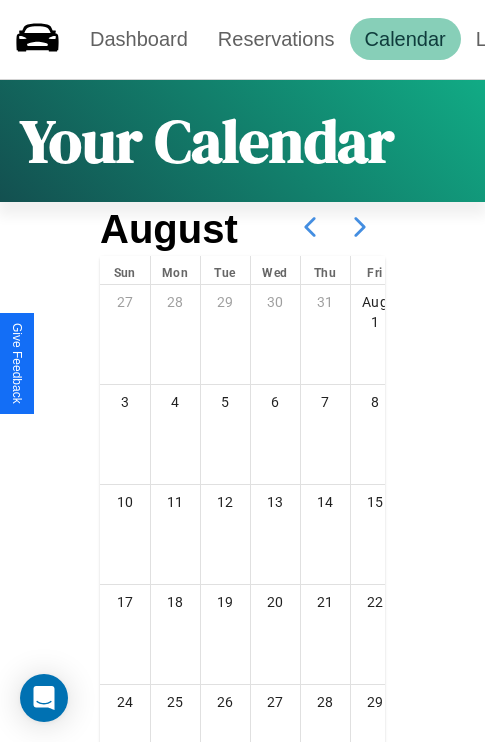 click 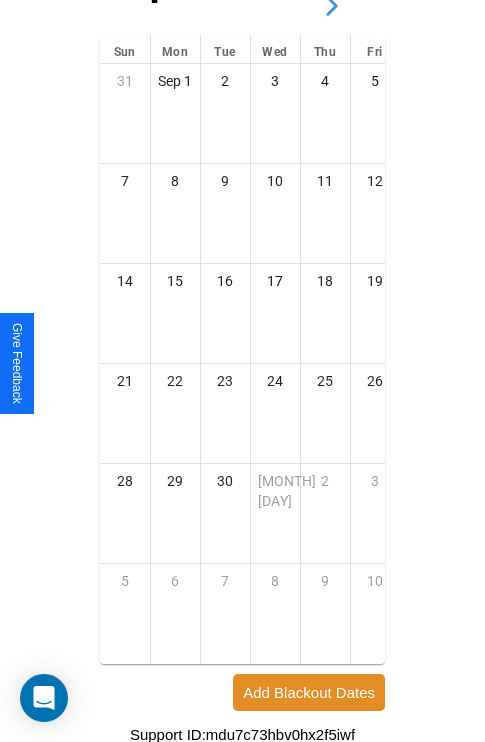 scroll, scrollTop: 296, scrollLeft: 0, axis: vertical 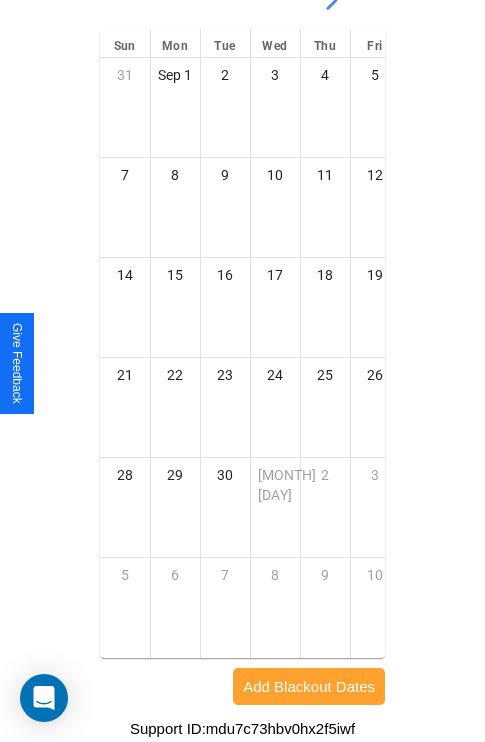 click on "Add Blackout Dates" at bounding box center (309, 686) 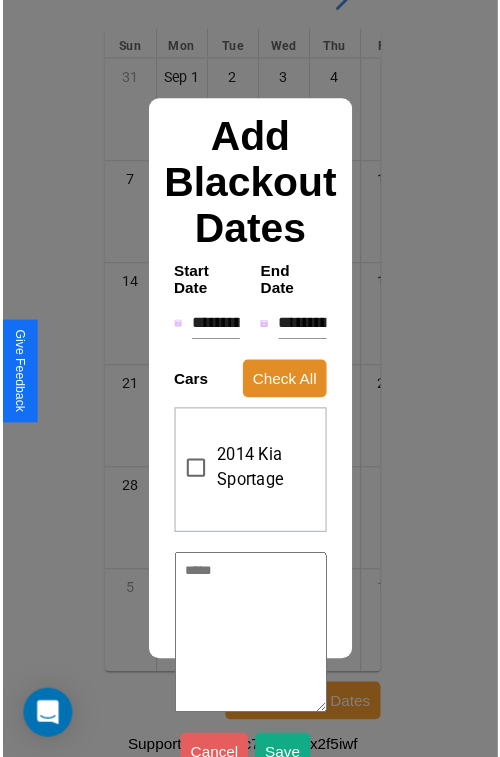 scroll, scrollTop: 281, scrollLeft: 0, axis: vertical 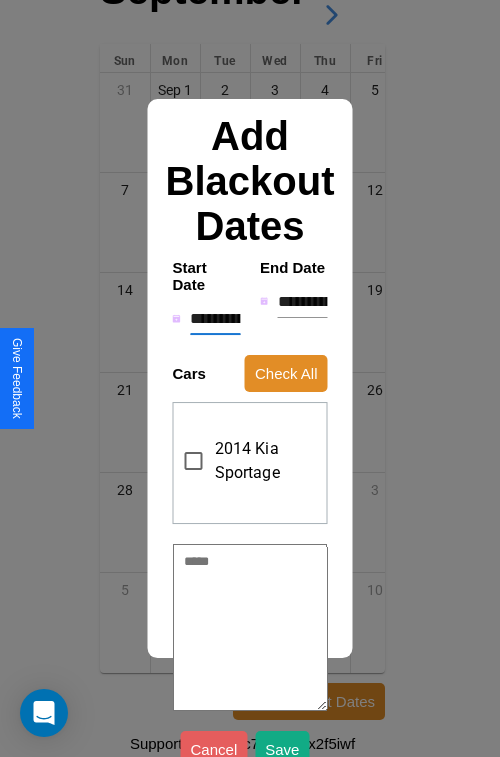click on "**********" at bounding box center (215, 319) 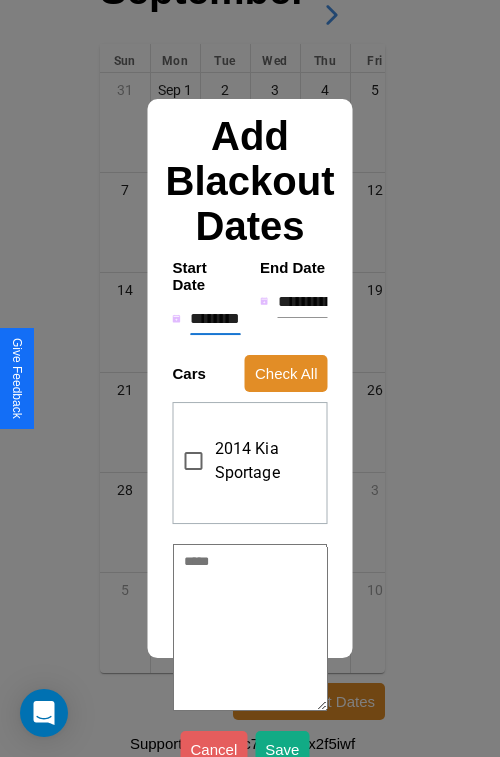 type on "*" 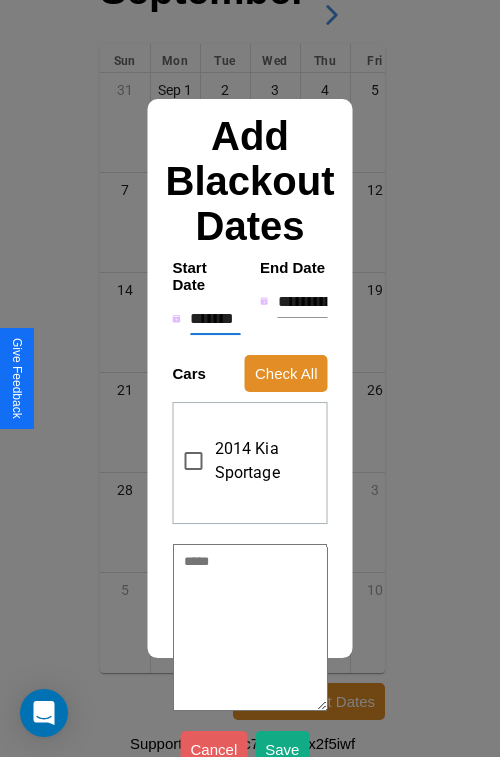 type on "*" 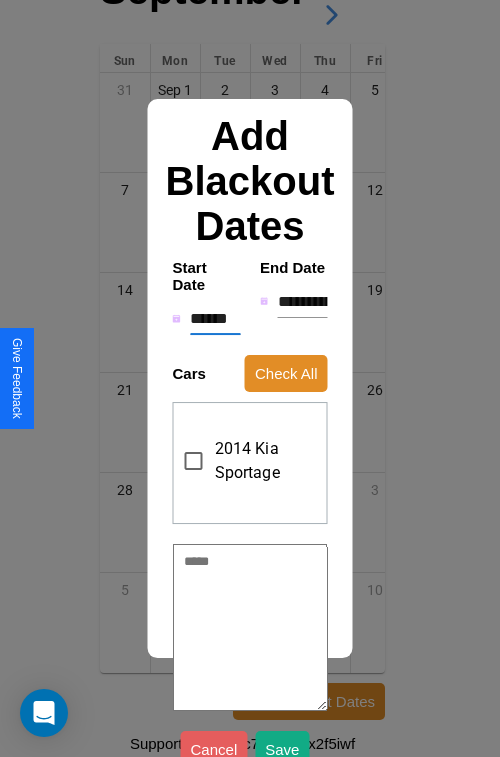 type on "*" 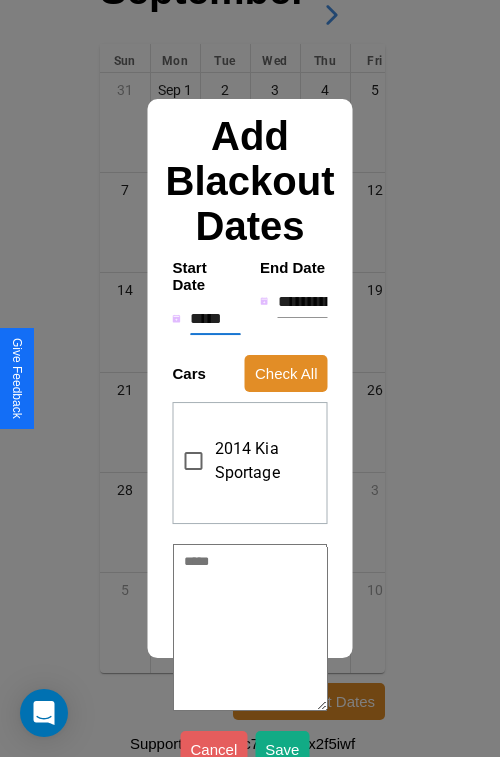 type on "*" 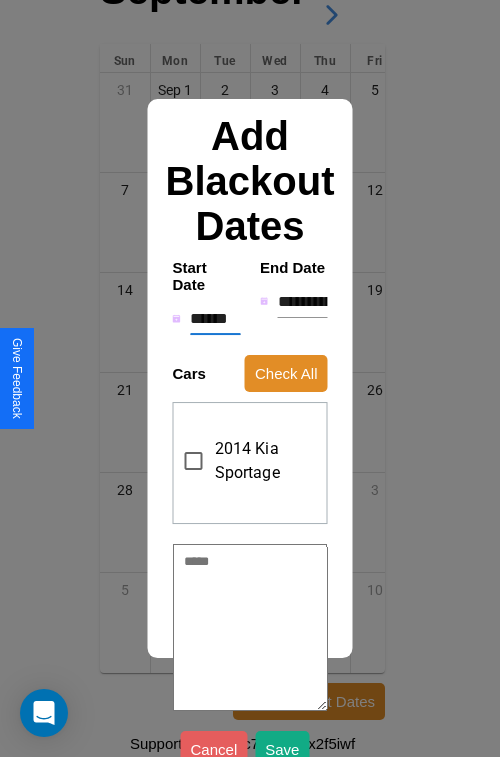 type on "*" 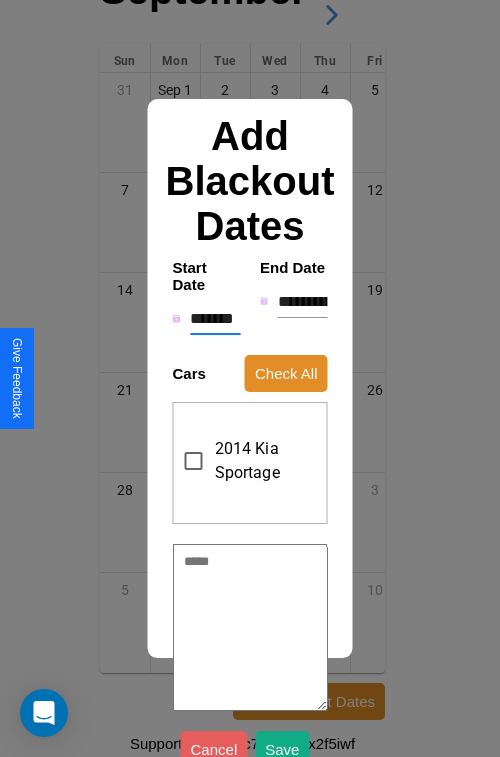 type on "*" 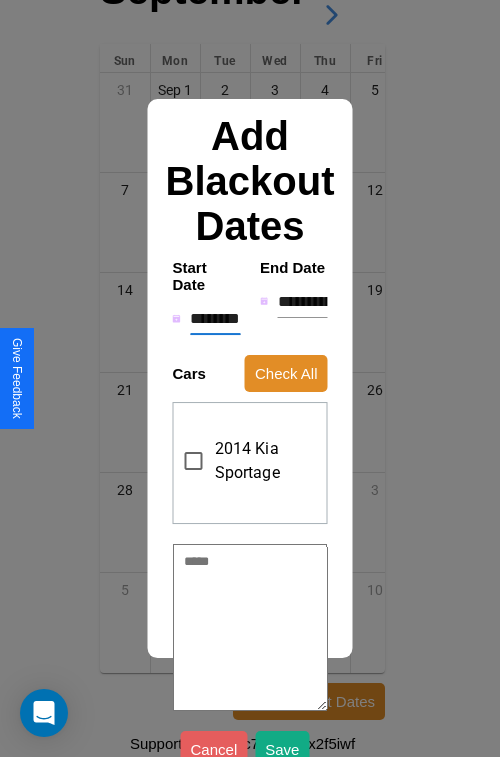 type on "*" 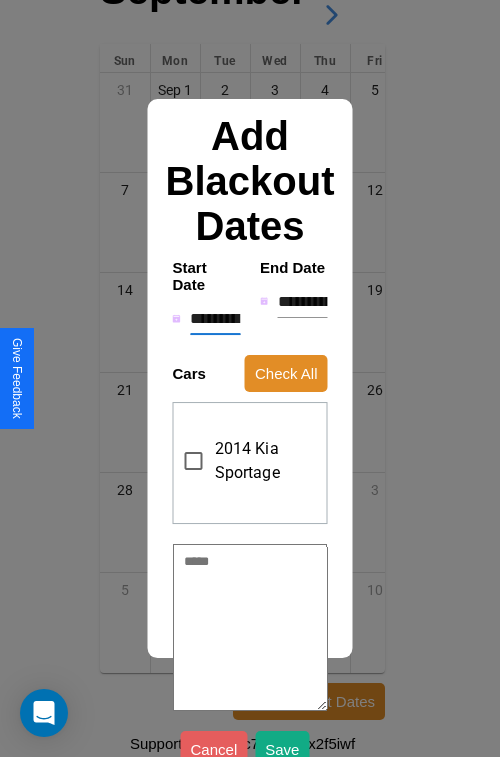 type on "*" 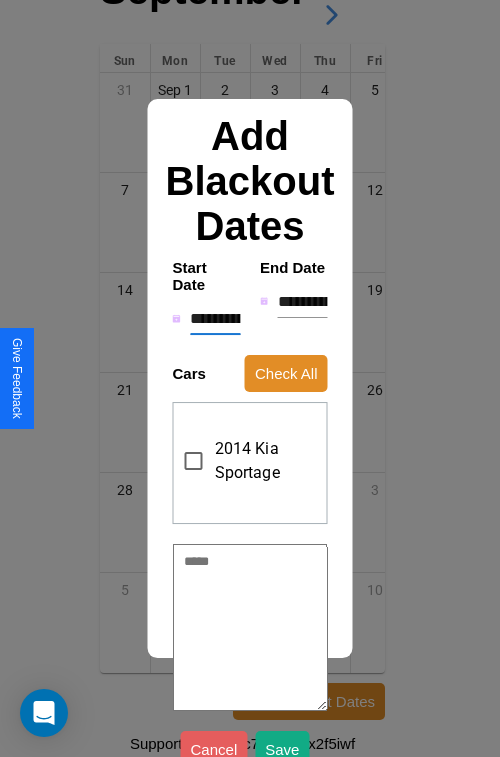 type on "*" 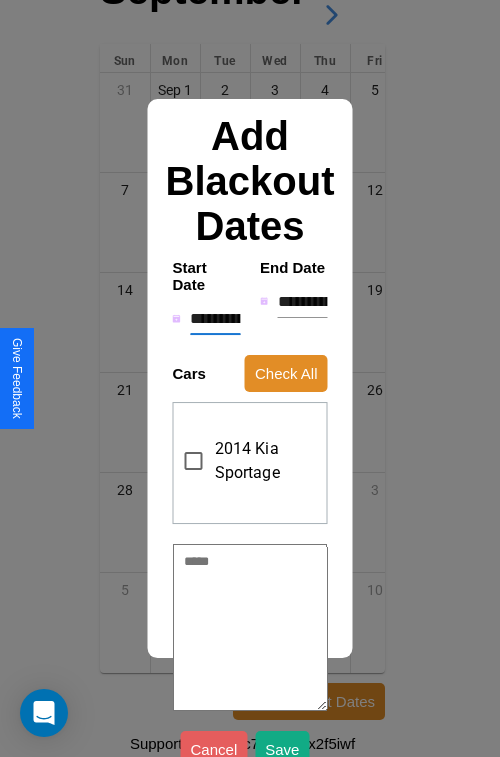 type on "*" 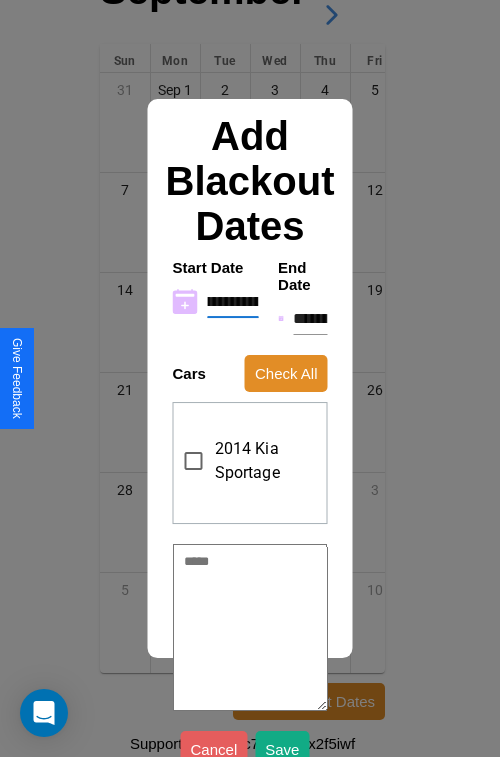 type on "**********" 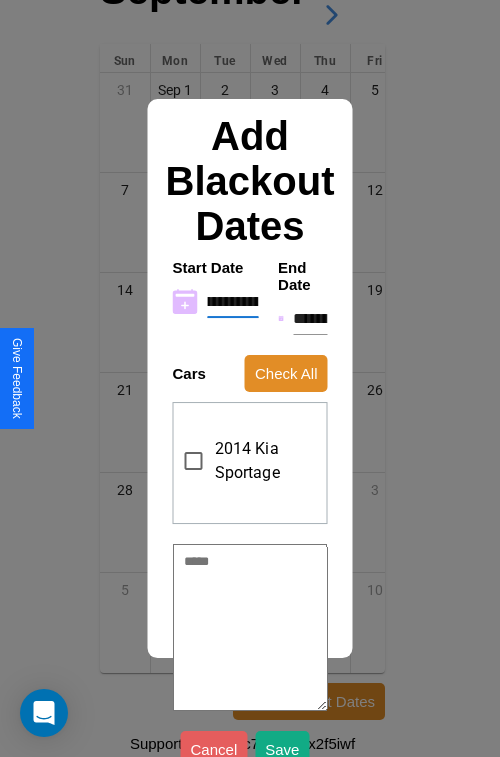 type on "*" 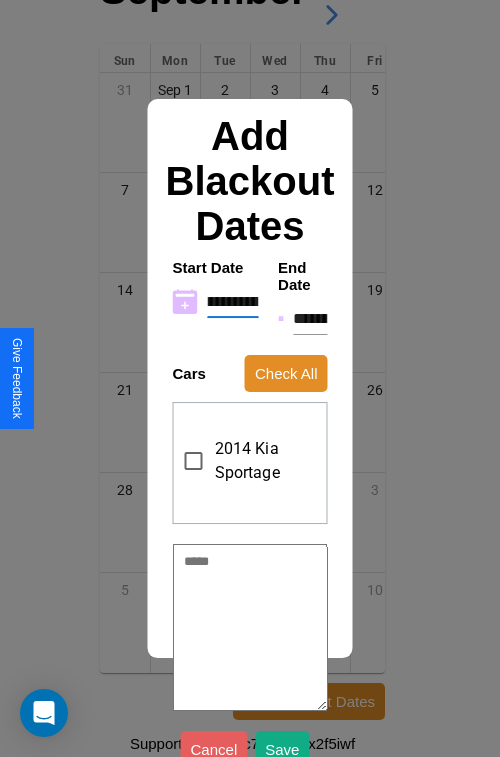type on "**********" 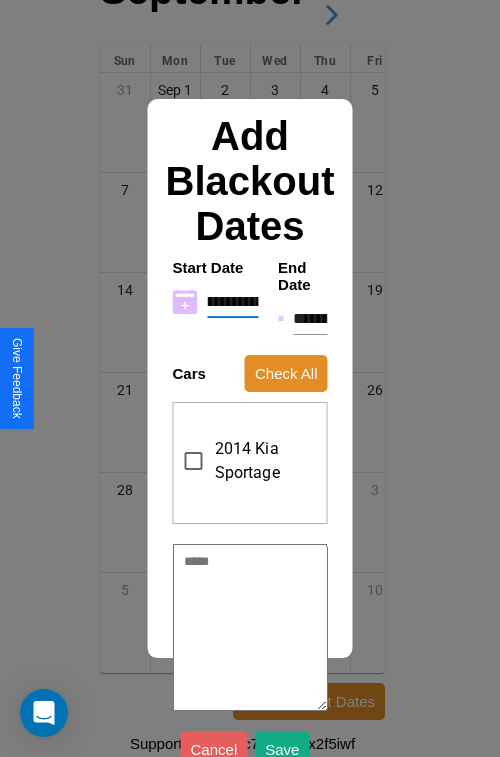 type on "*" 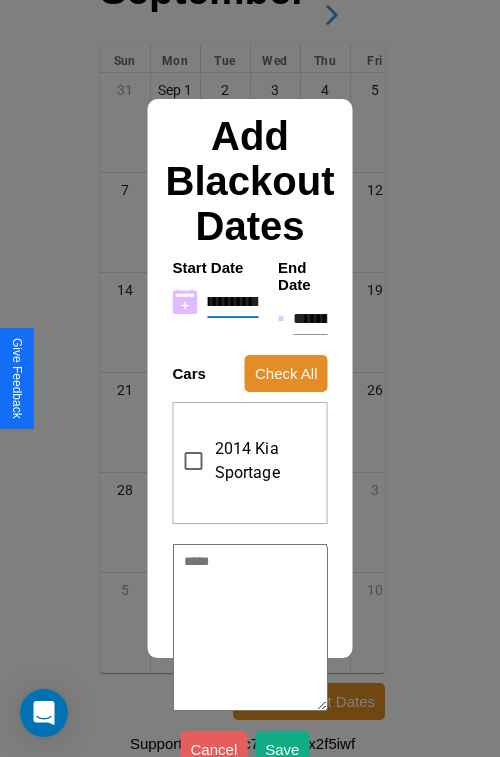 type on "**********" 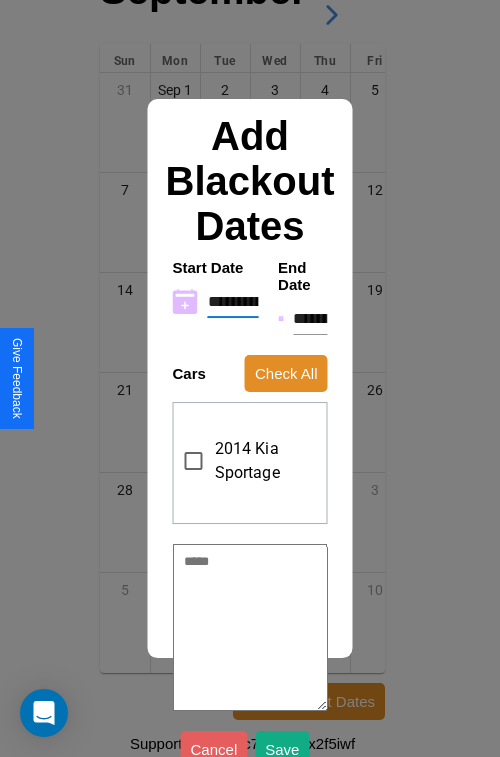 click on "**********" at bounding box center [310, 319] 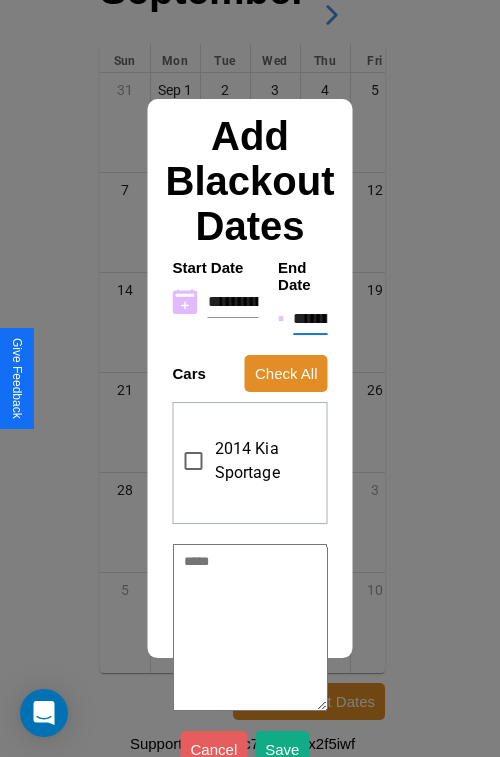 type on "********" 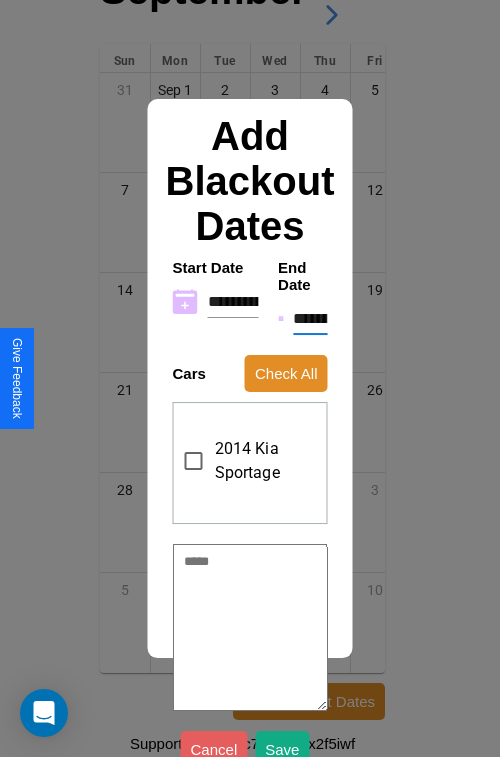 type on "*" 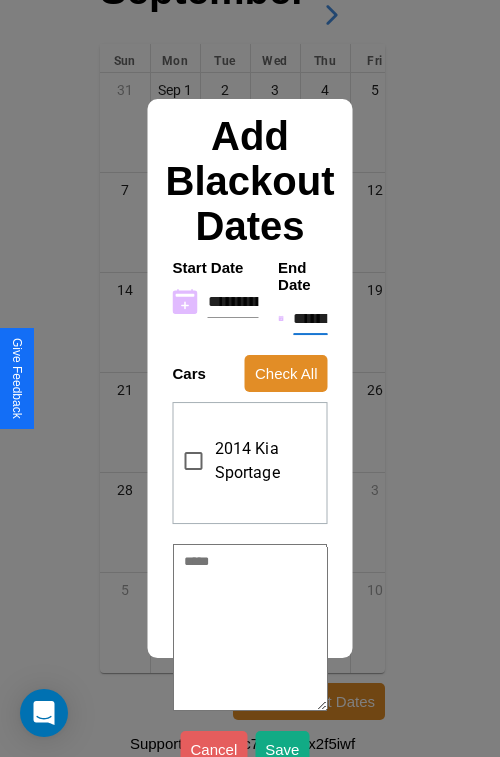 type on "*" 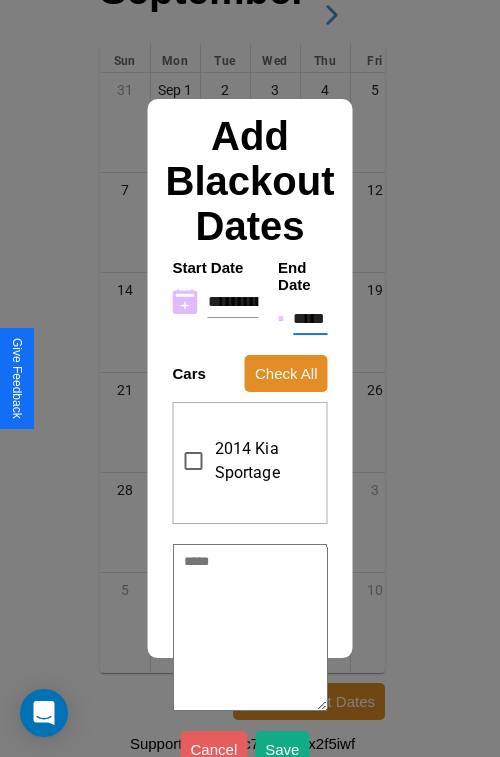 type on "*" 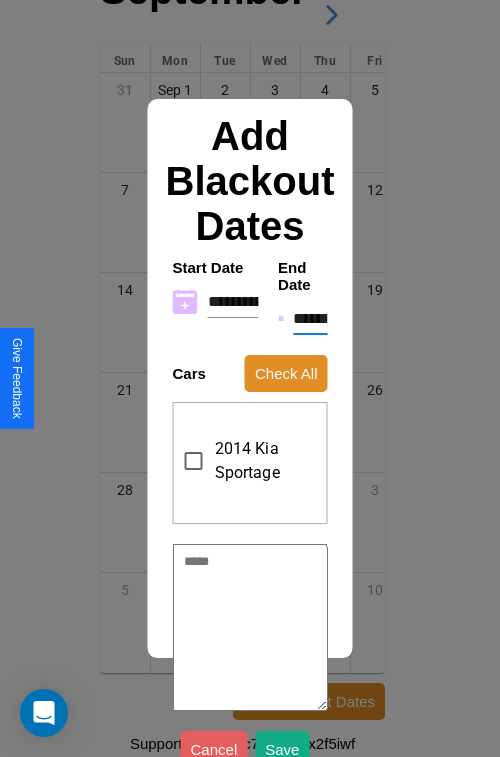 type on "*" 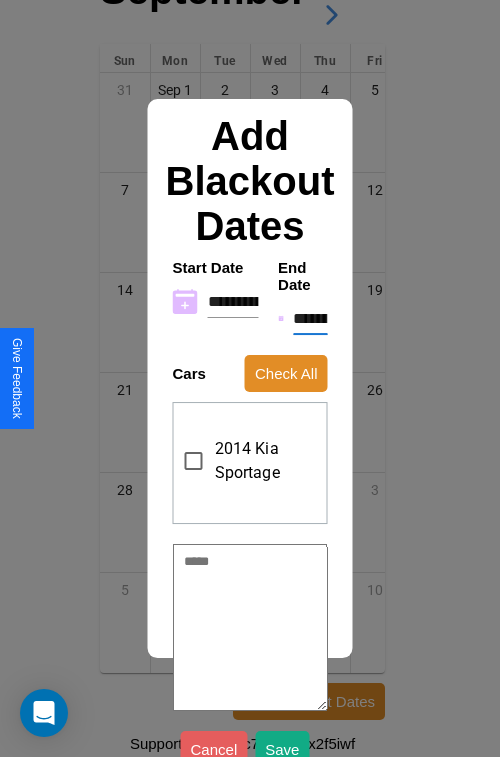 type on "*" 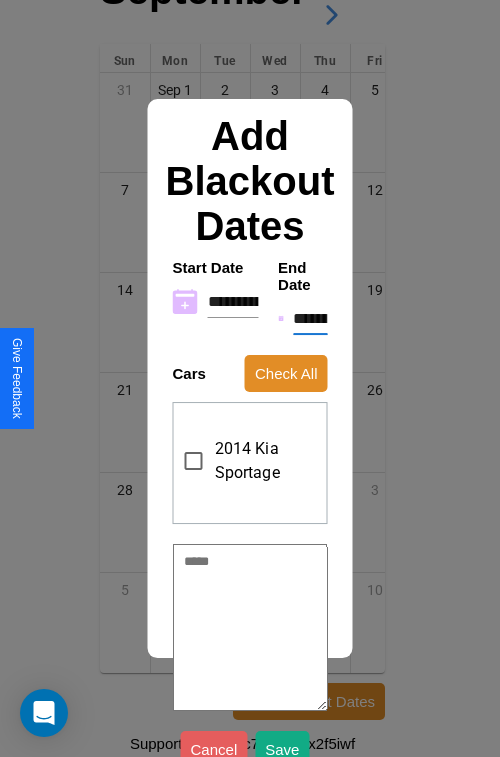 type on "*" 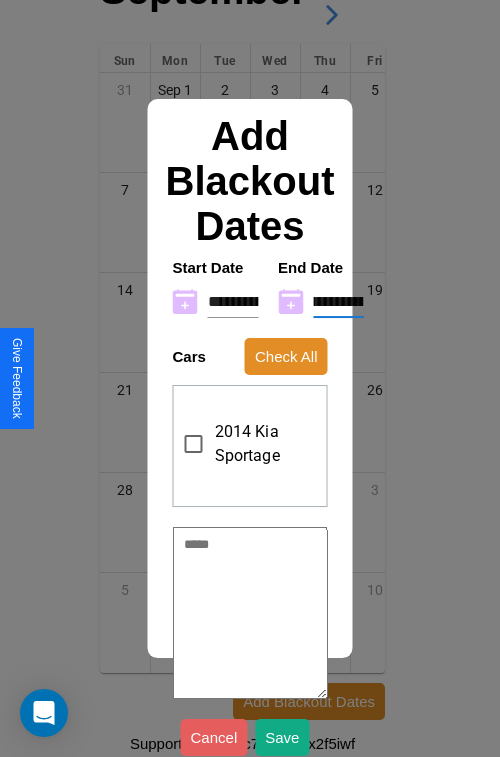 type on "**********" 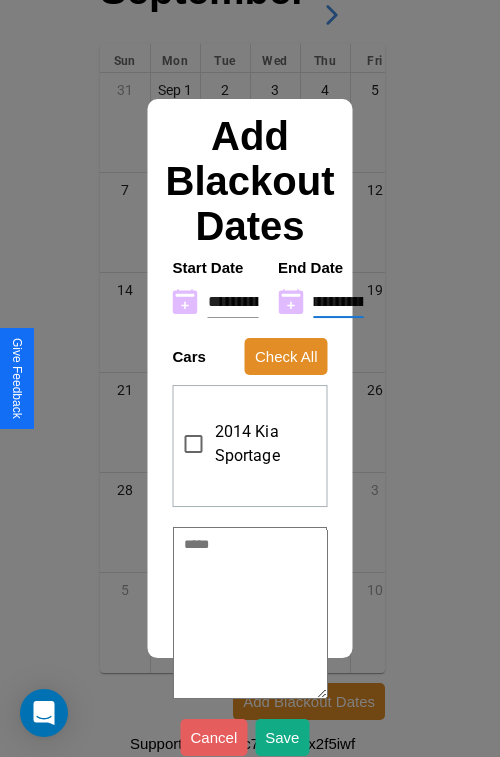 type on "*" 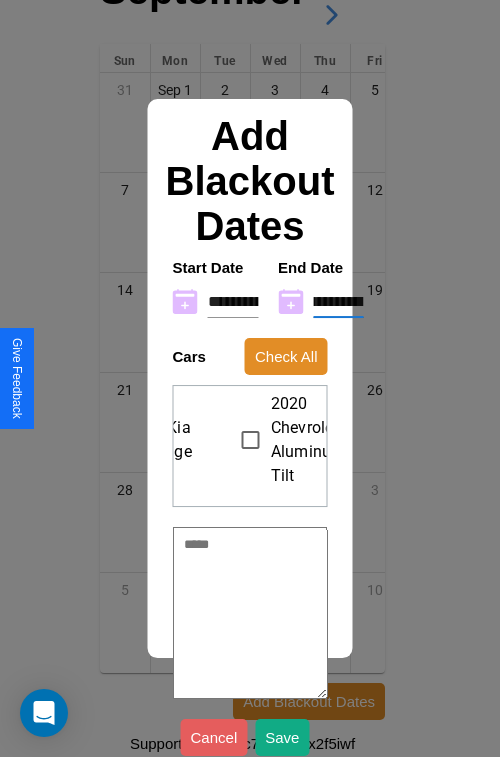 scroll, scrollTop: 6, scrollLeft: 122, axis: both 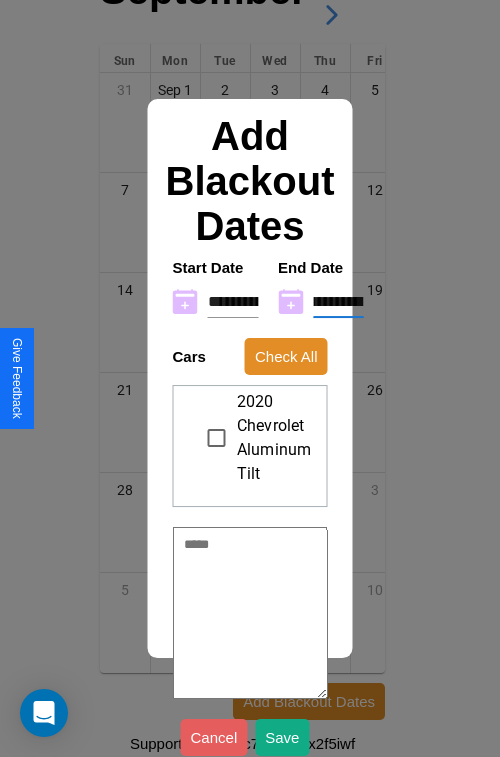 type on "**********" 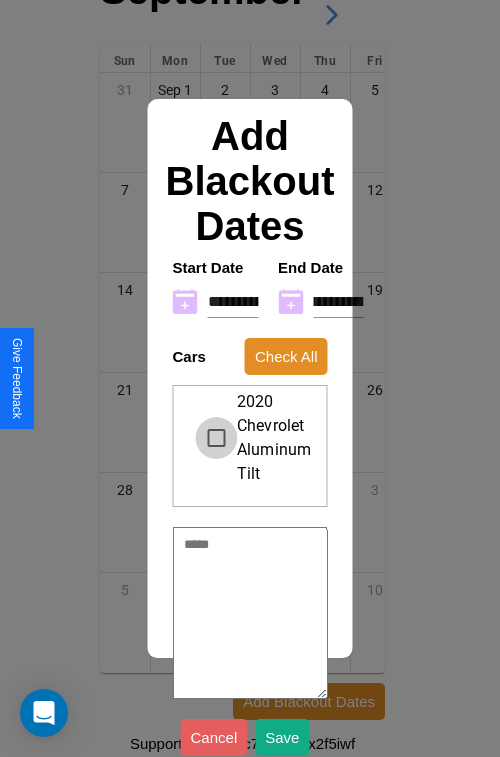 scroll, scrollTop: 0, scrollLeft: 0, axis: both 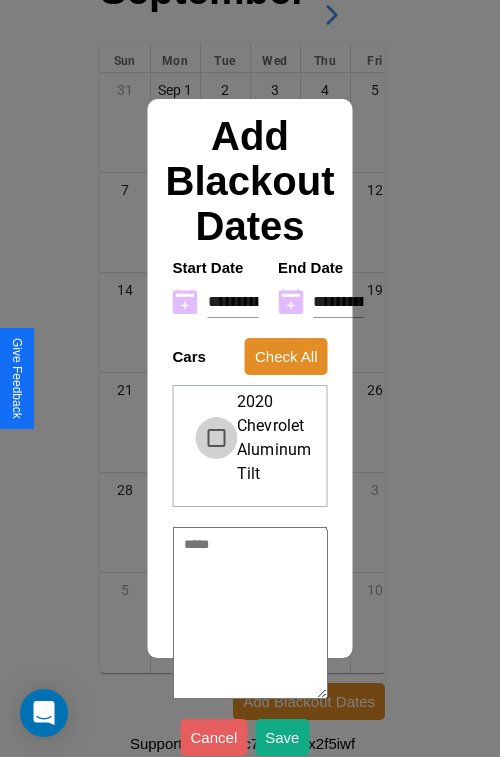 type on "*" 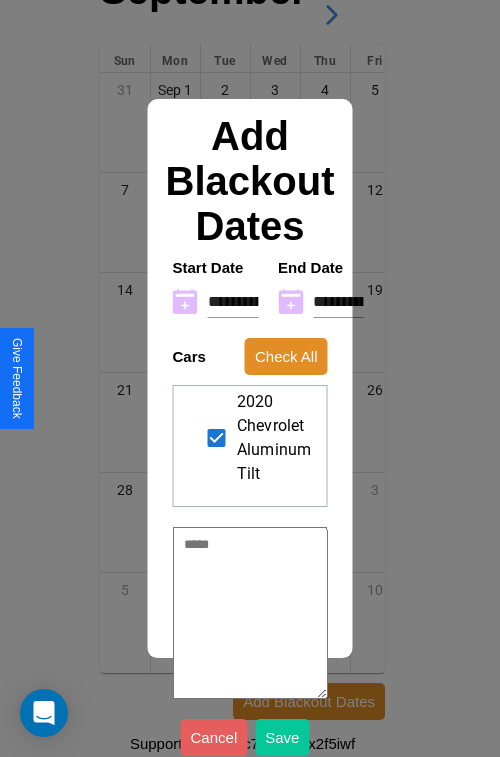 click on "Save" at bounding box center (282, 737) 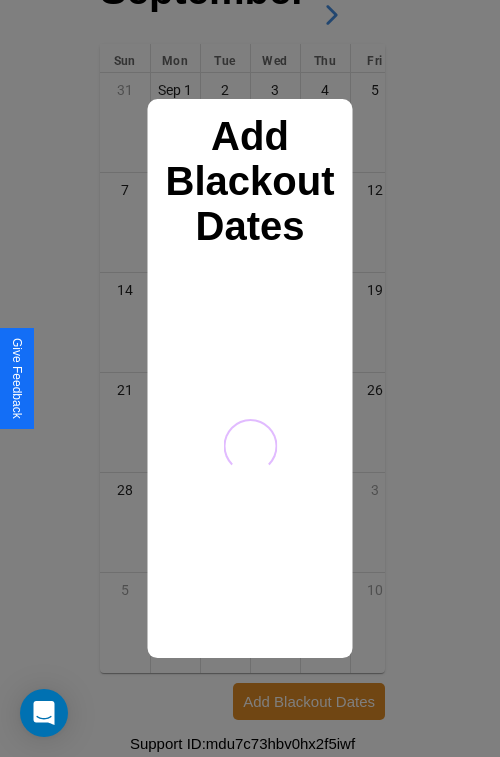 click at bounding box center [250, 378] 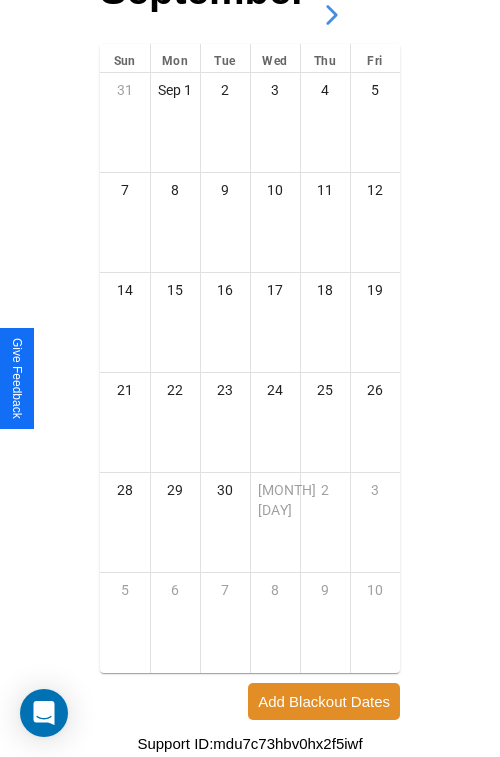 scroll, scrollTop: 0, scrollLeft: 0, axis: both 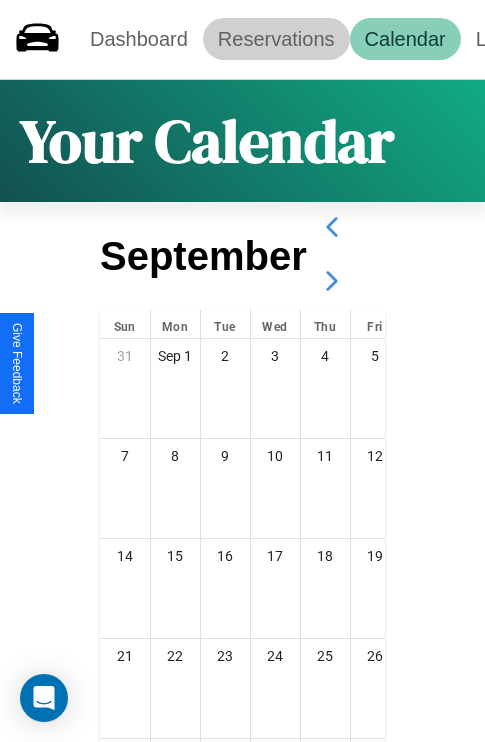 click on "Reservations" at bounding box center [276, 39] 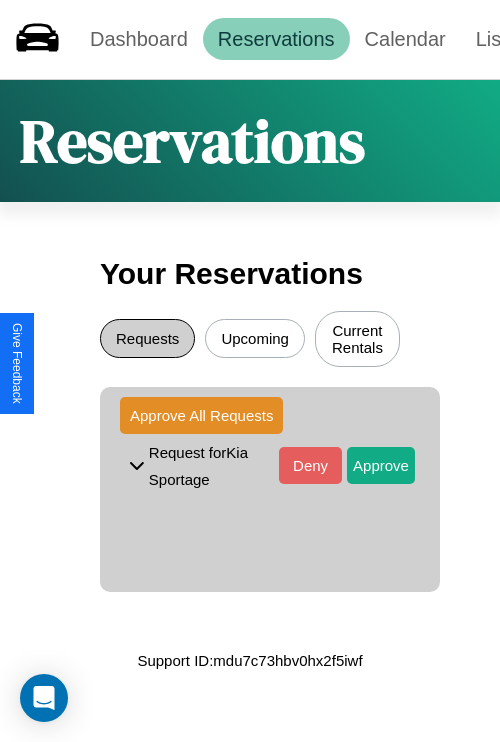 click on "Requests" at bounding box center (147, 338) 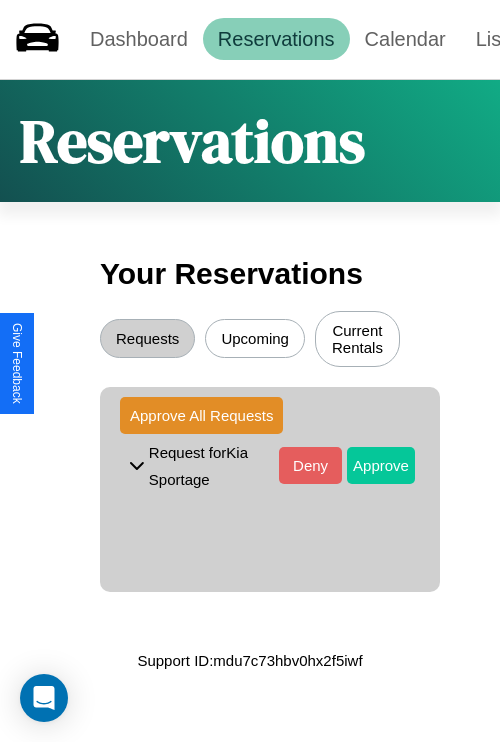 click on "Approve" at bounding box center [381, 465] 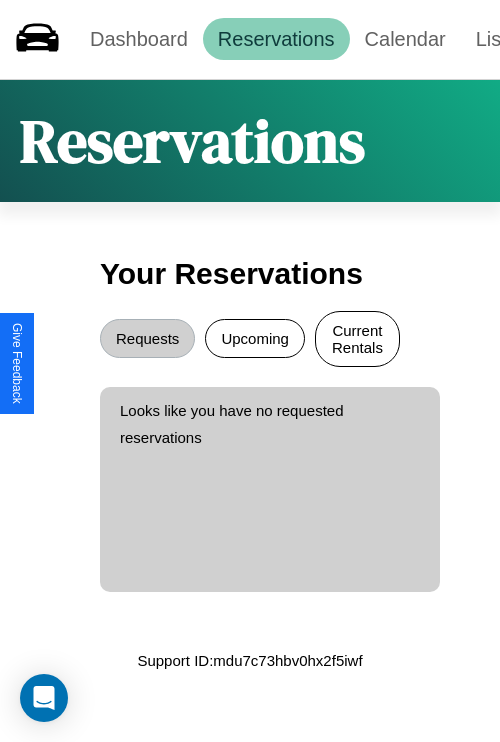 click on "Current Rentals" at bounding box center [357, 339] 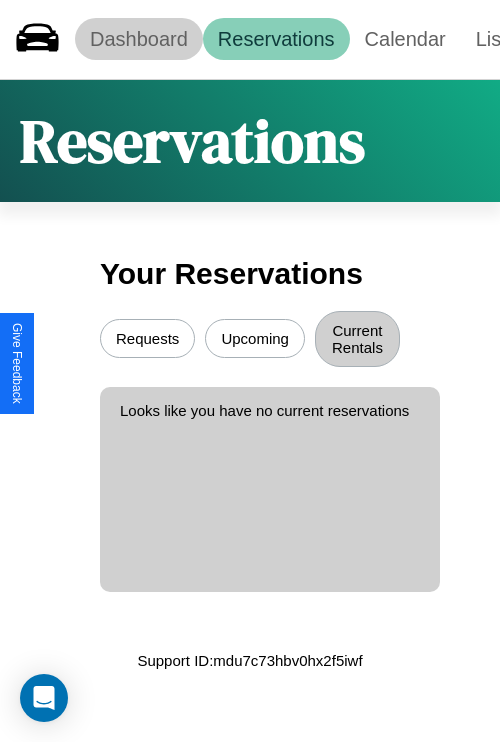 click on "Dashboard" at bounding box center (139, 39) 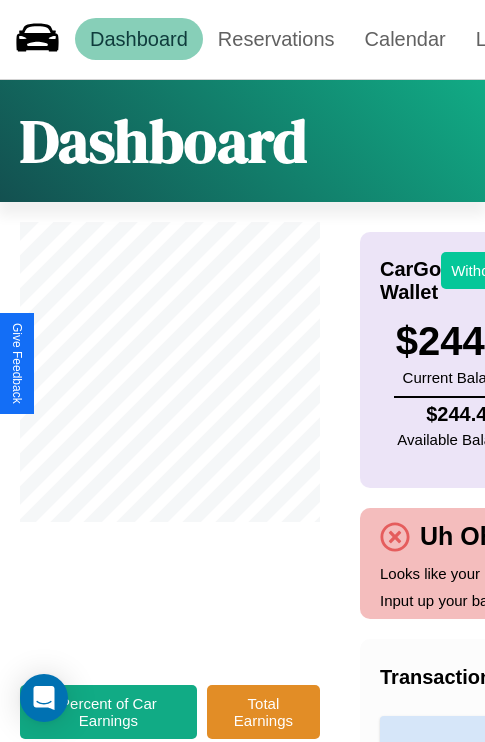 click on "Withdraw" at bounding box center [482, 270] 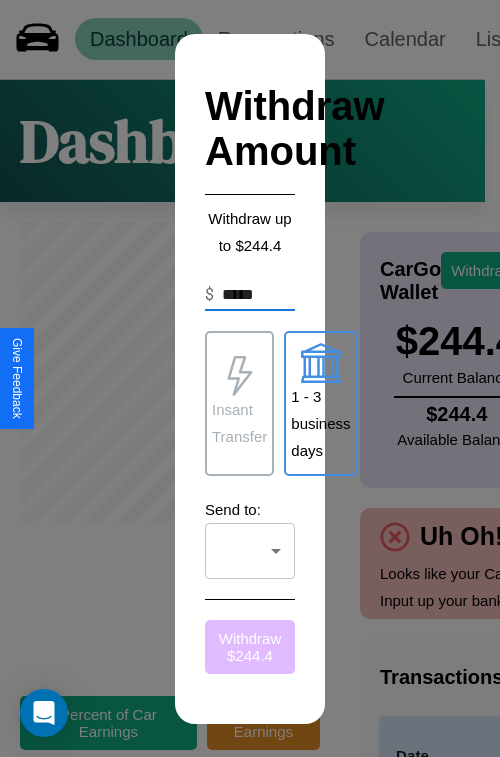 click on "Withdraw $ 244.4" at bounding box center (250, 647) 